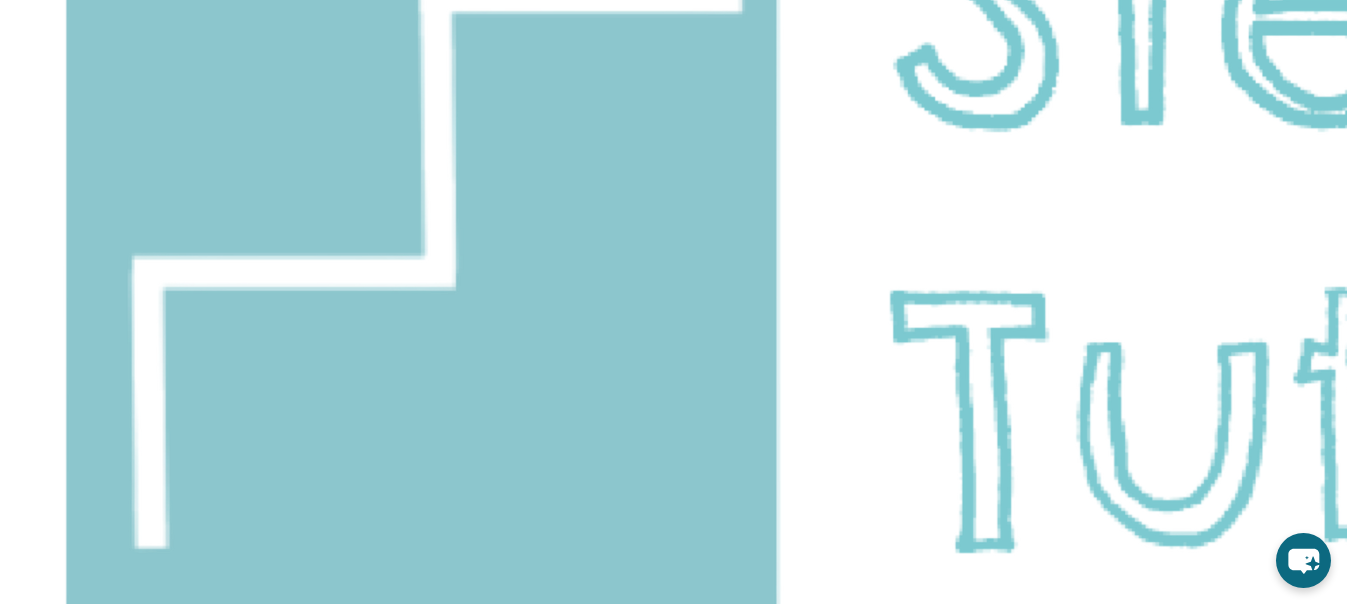 scroll, scrollTop: 288, scrollLeft: 0, axis: vertical 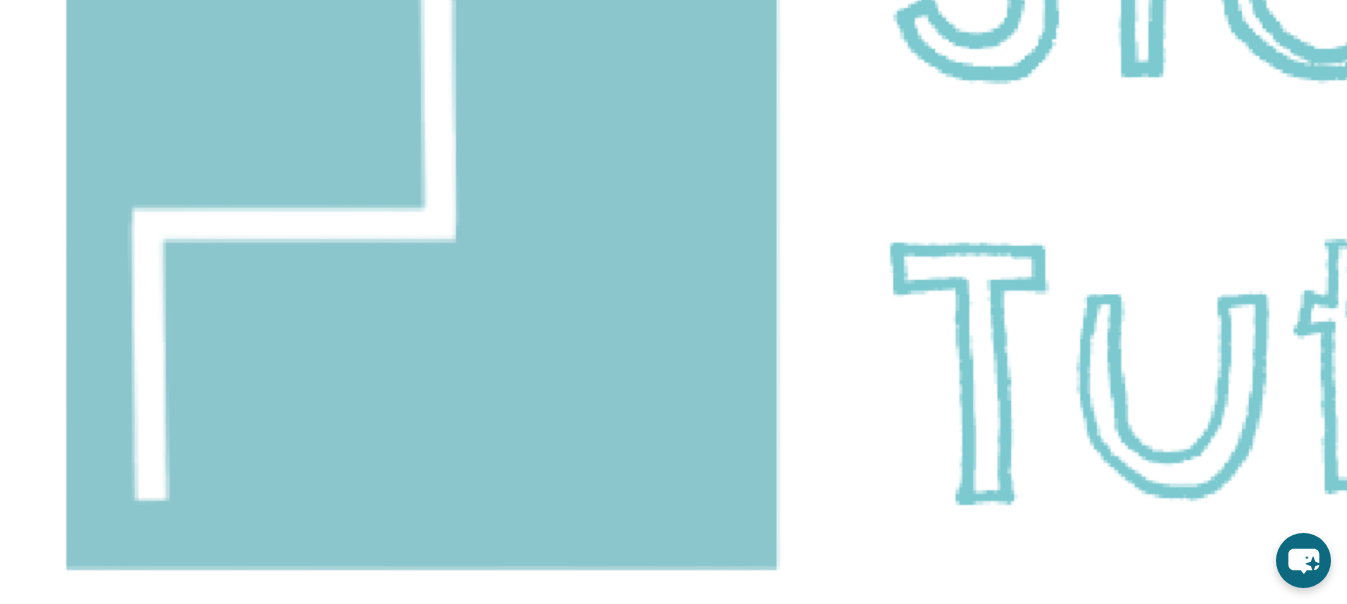 click on "Email address" at bounding box center [79, 812] 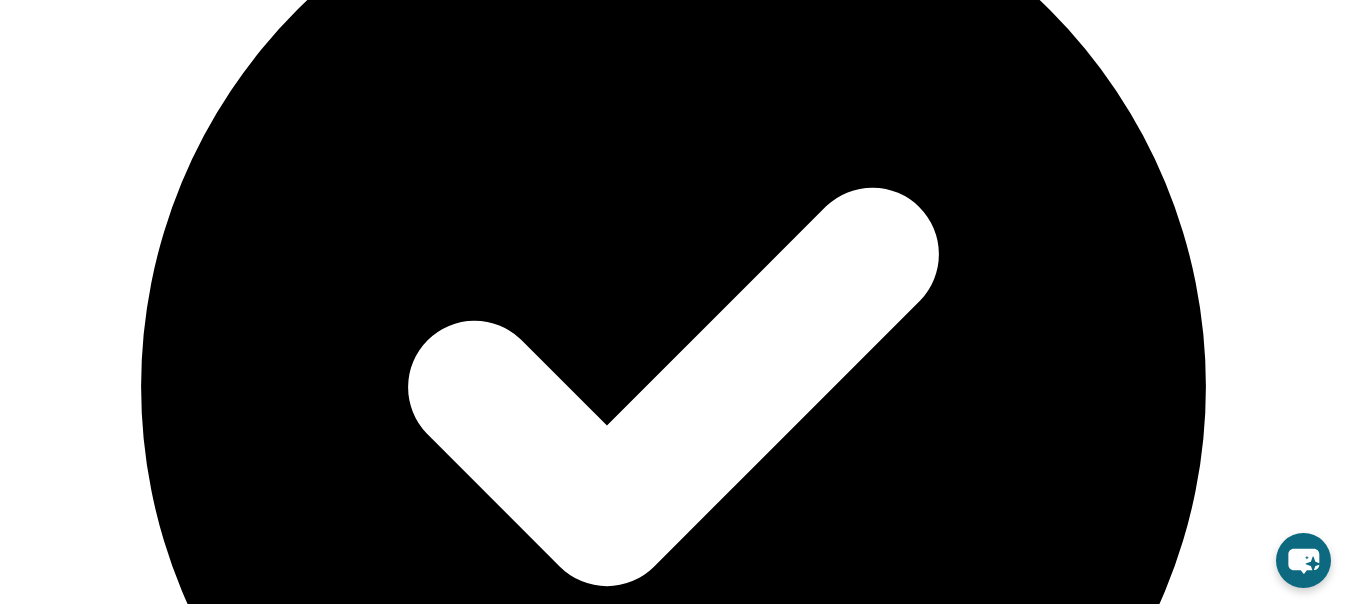 scroll, scrollTop: 403, scrollLeft: 0, axis: vertical 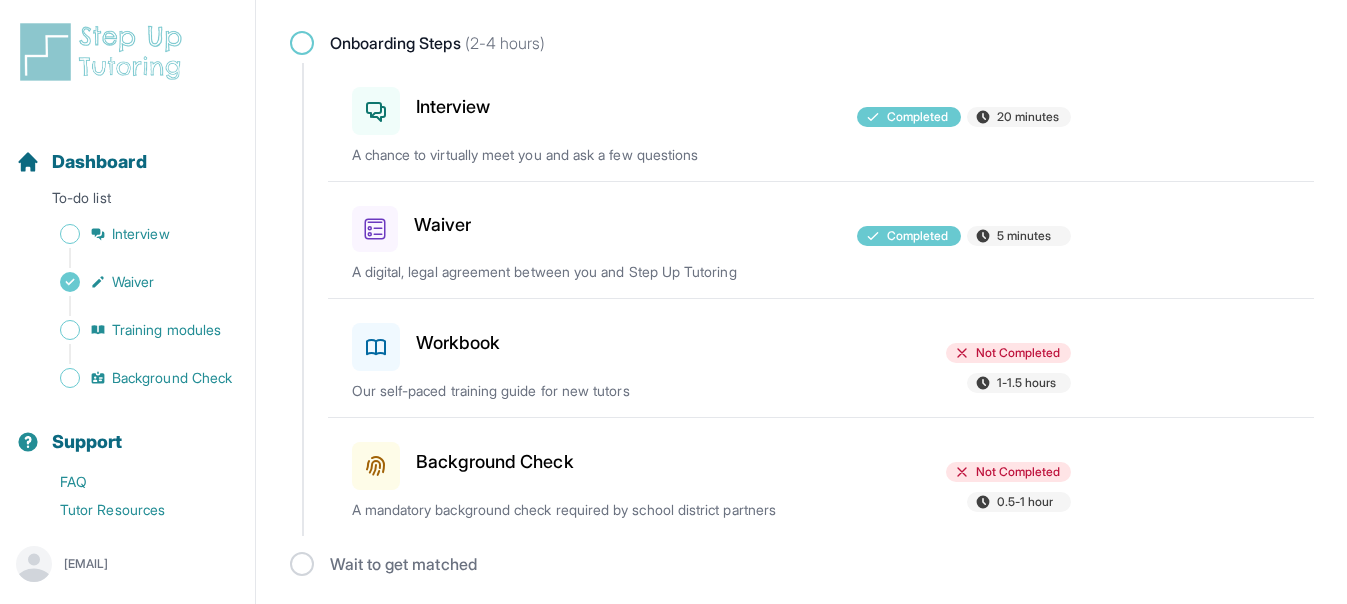 click on "Workbook" at bounding box center (458, 343) 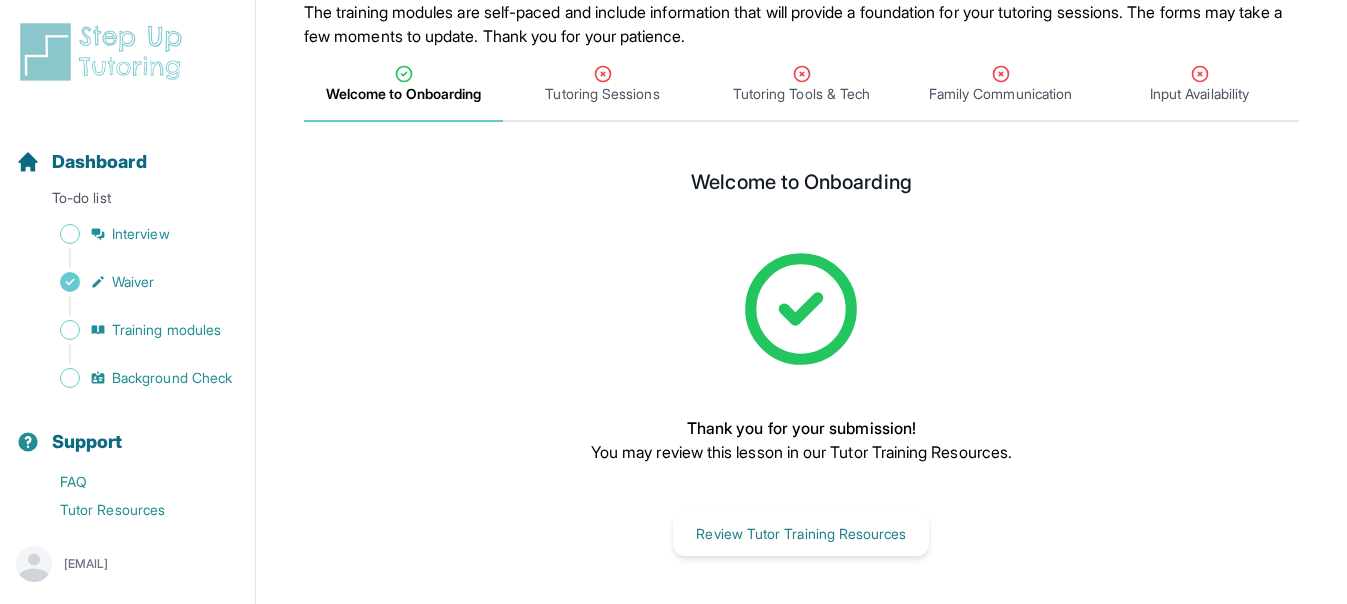 scroll, scrollTop: 300, scrollLeft: 0, axis: vertical 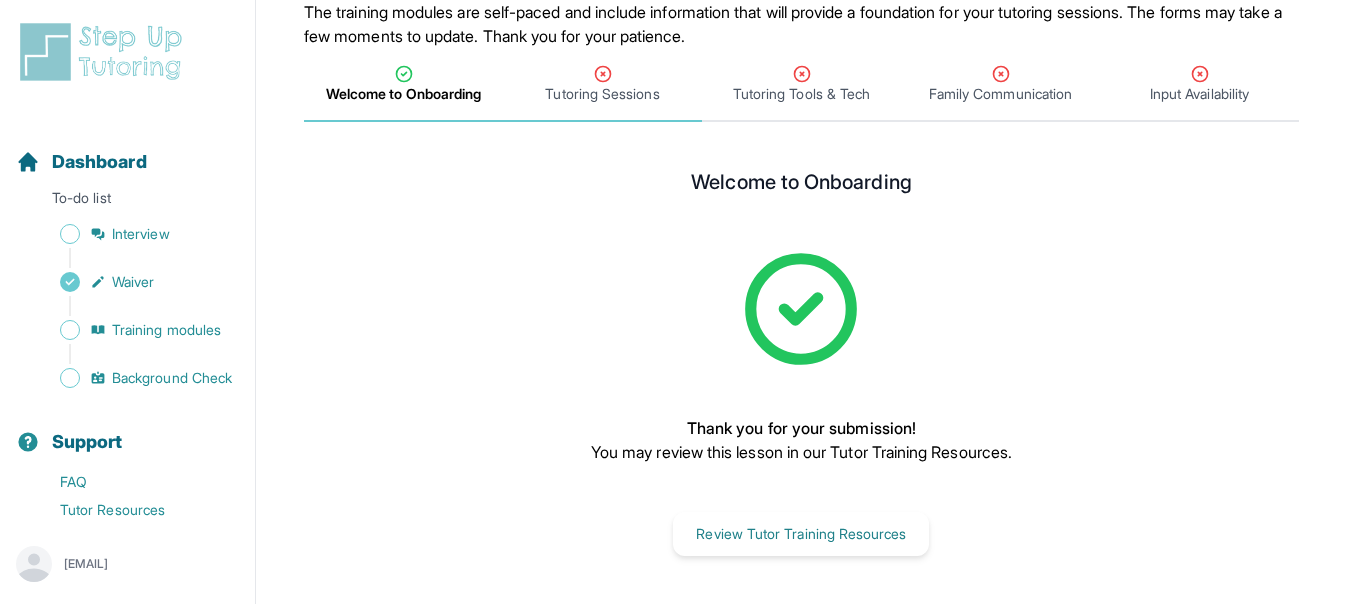 click at bounding box center (602, 74) 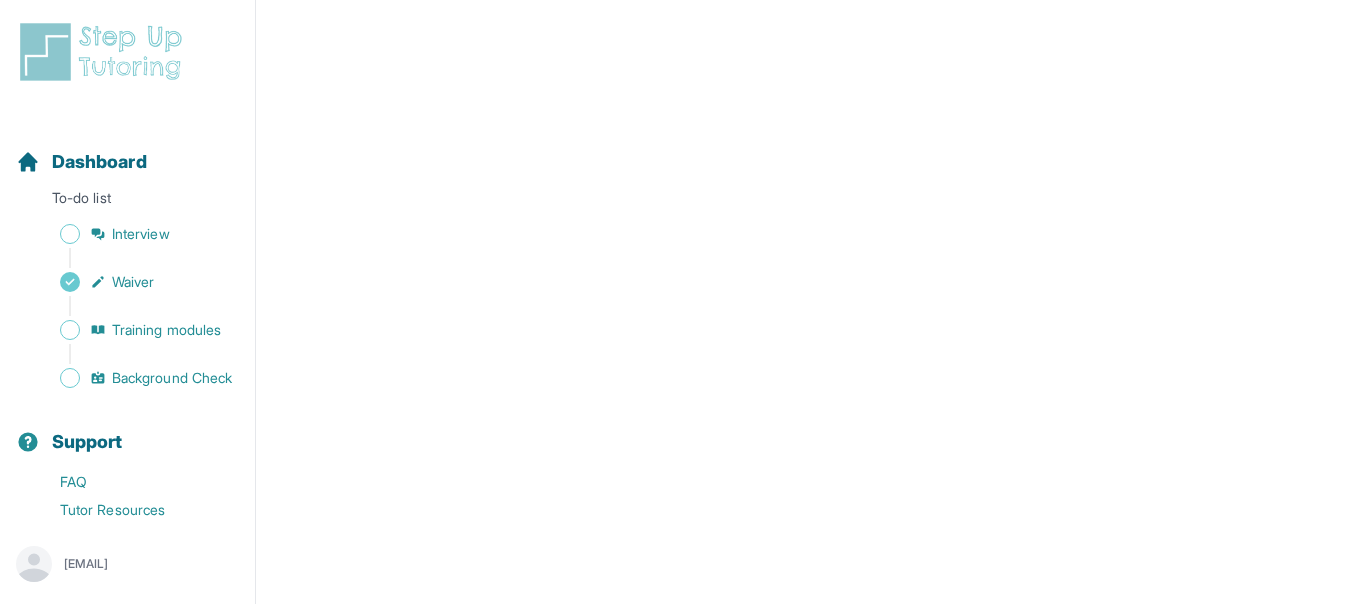 scroll, scrollTop: 913, scrollLeft: 0, axis: vertical 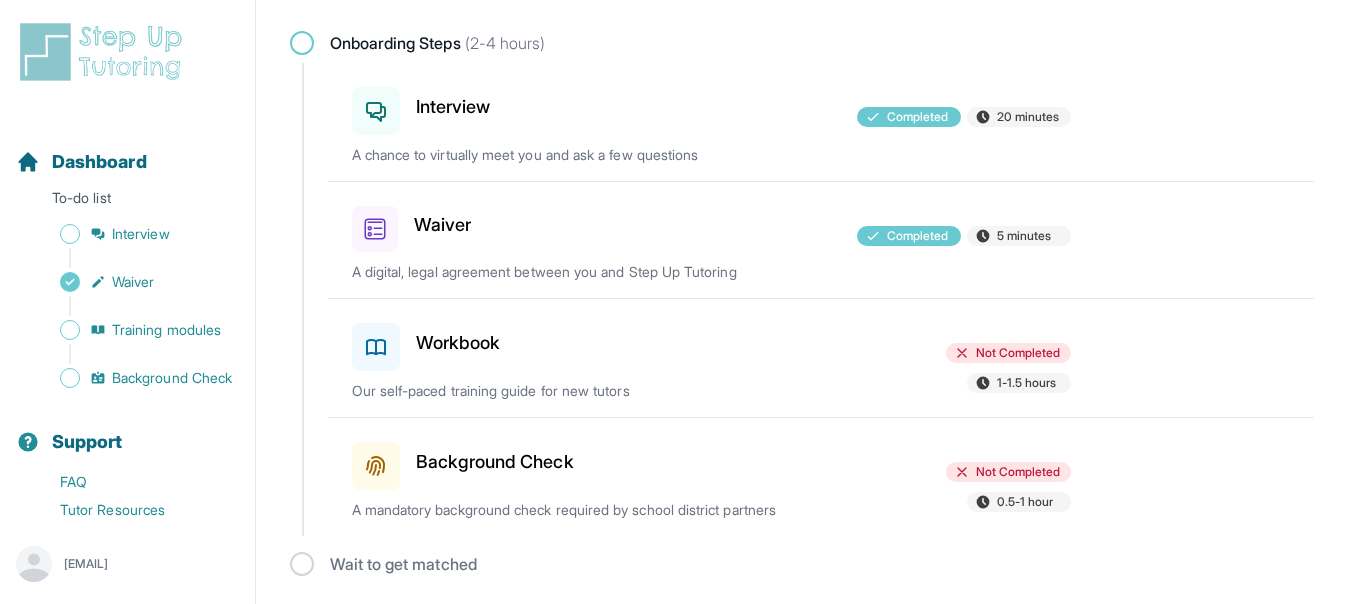 click on "Workbook" at bounding box center (458, 343) 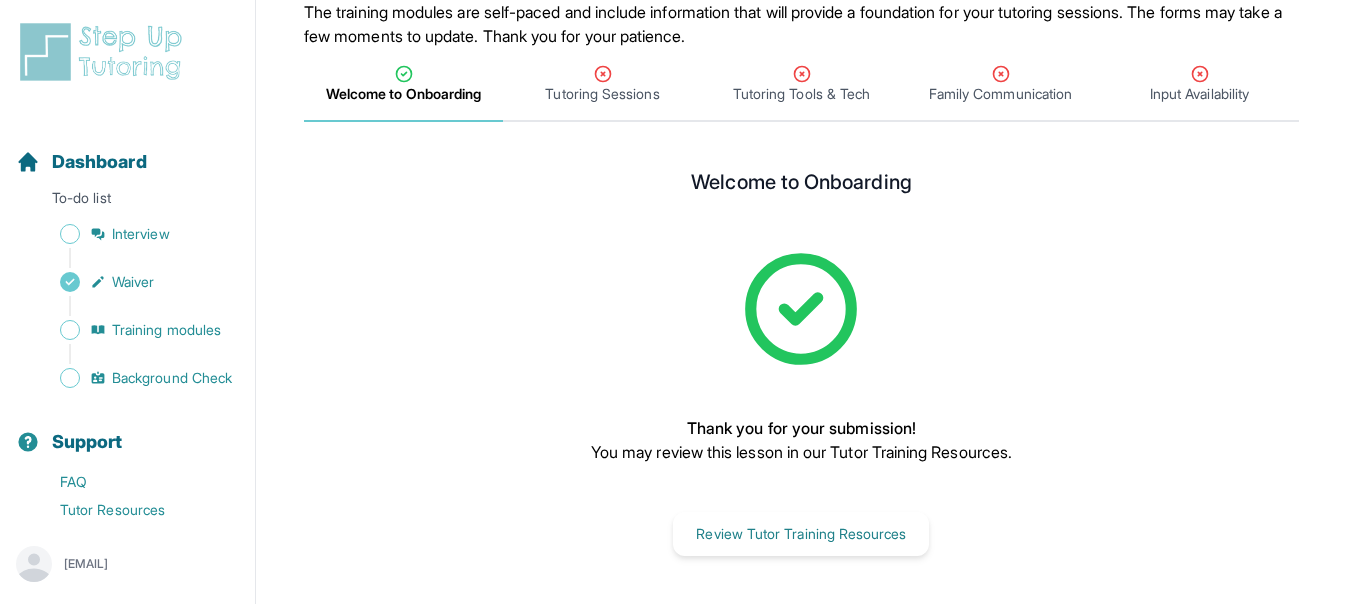 scroll, scrollTop: 0, scrollLeft: 0, axis: both 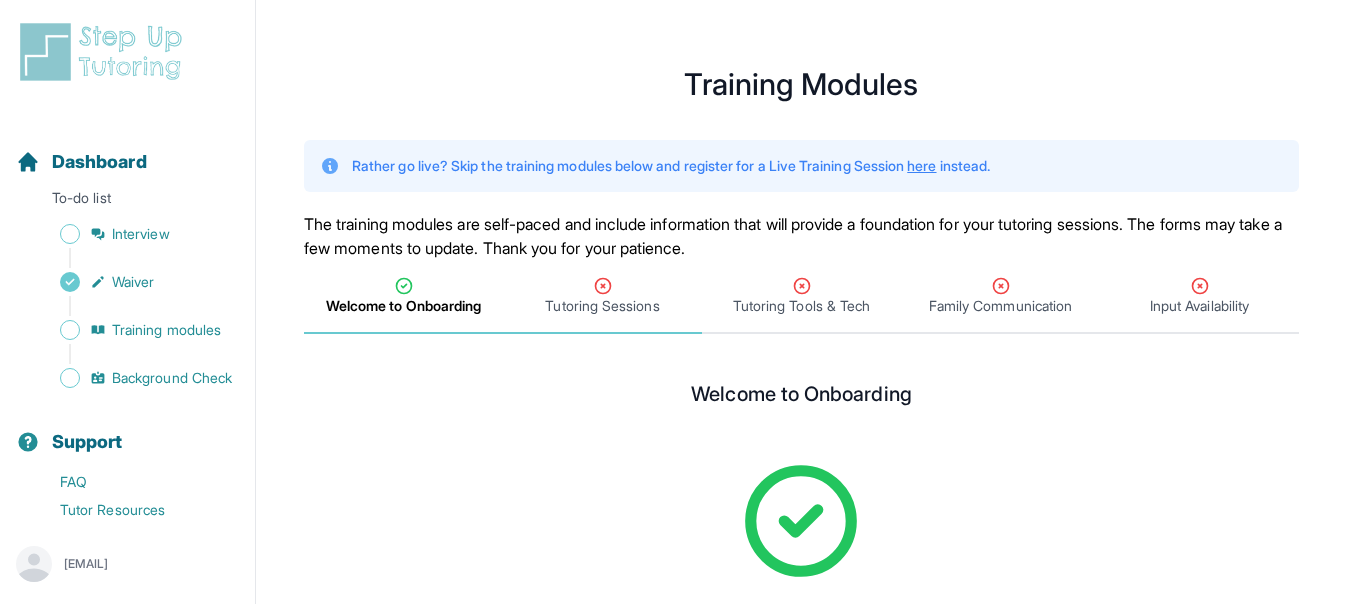 click at bounding box center [603, 286] 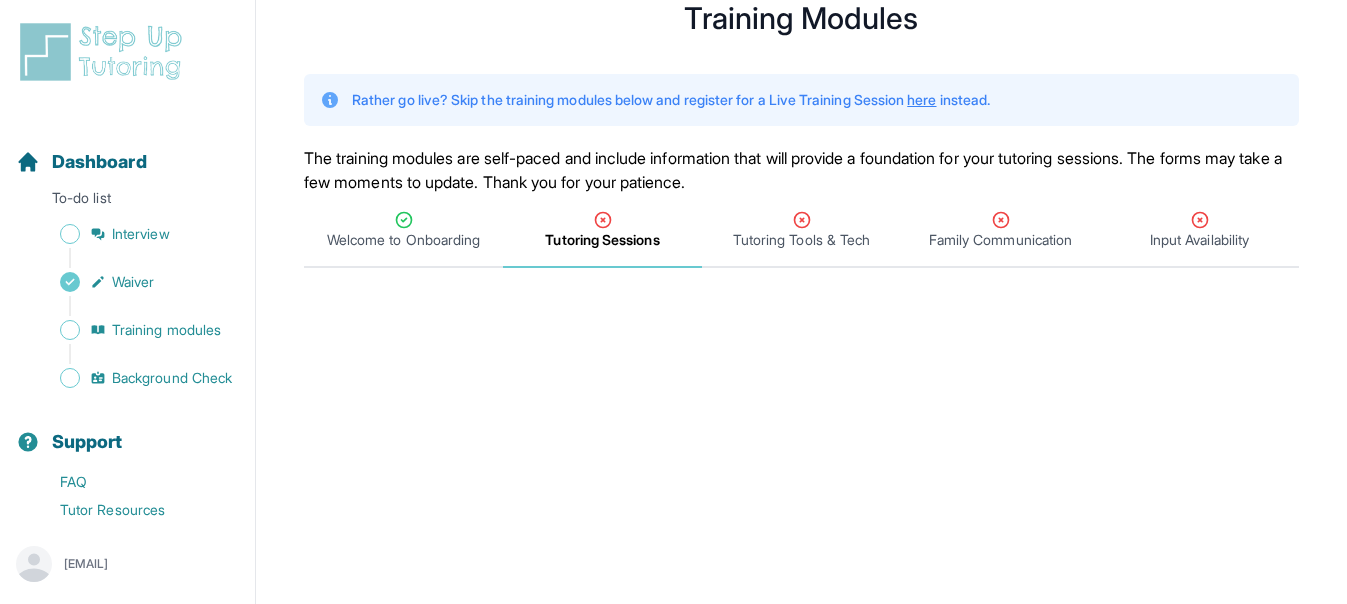 scroll, scrollTop: 61, scrollLeft: 0, axis: vertical 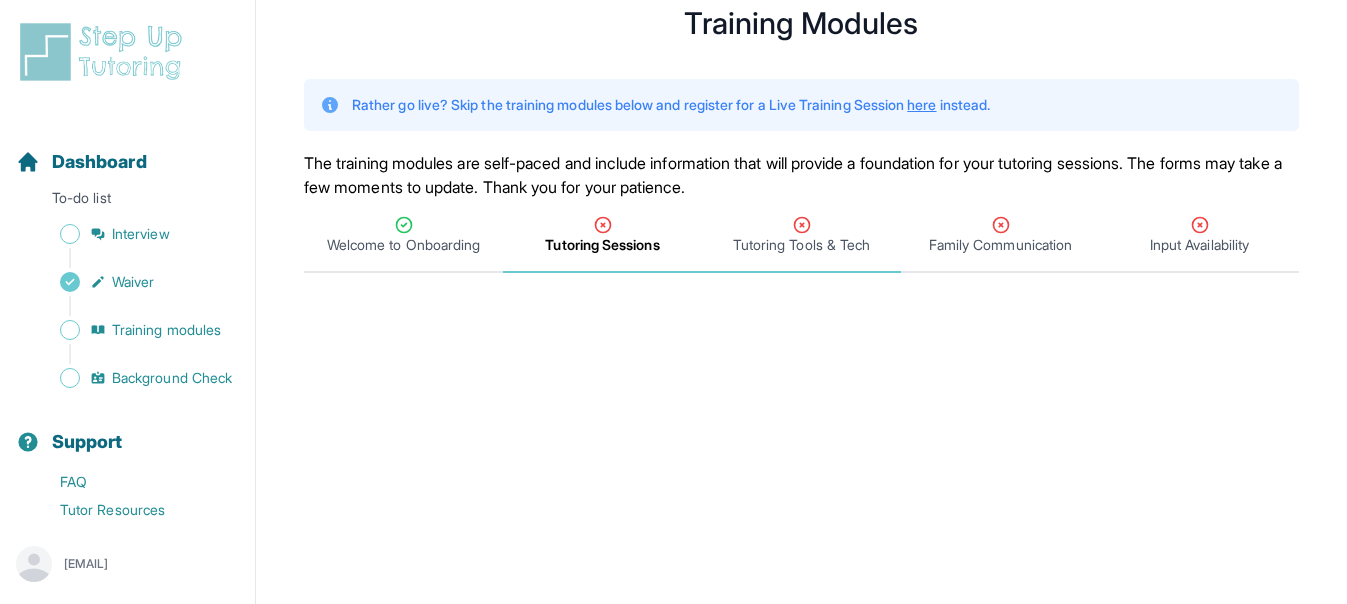 click at bounding box center (802, 225) 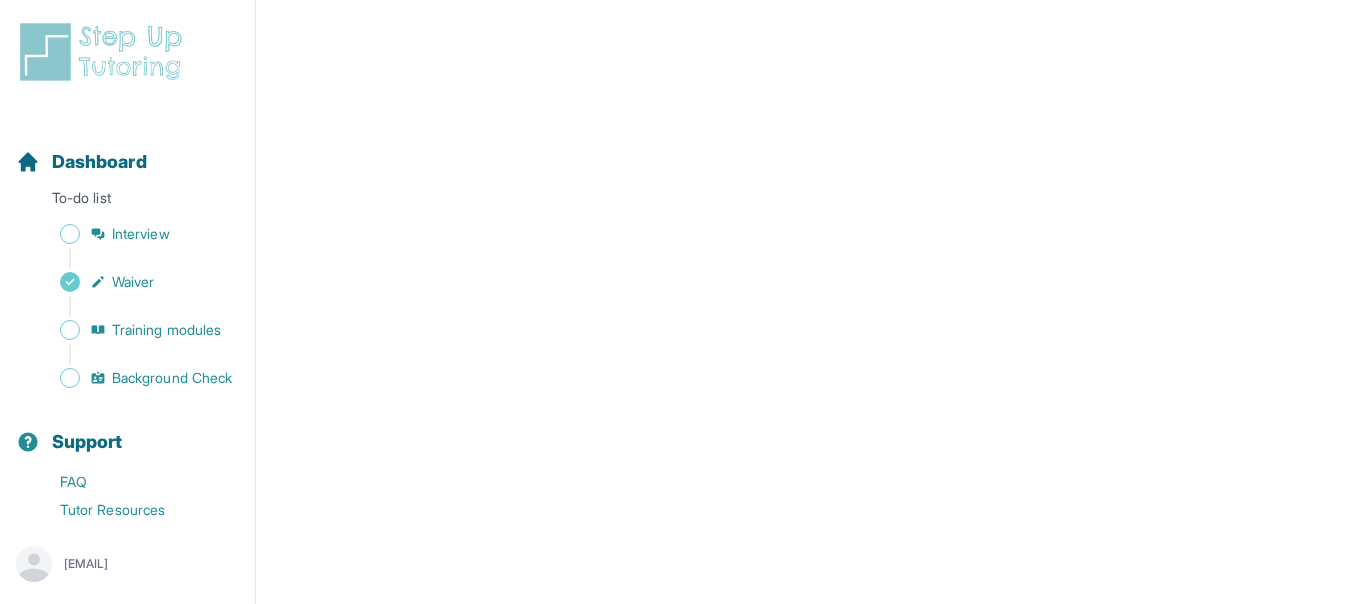 scroll, scrollTop: 1213, scrollLeft: 0, axis: vertical 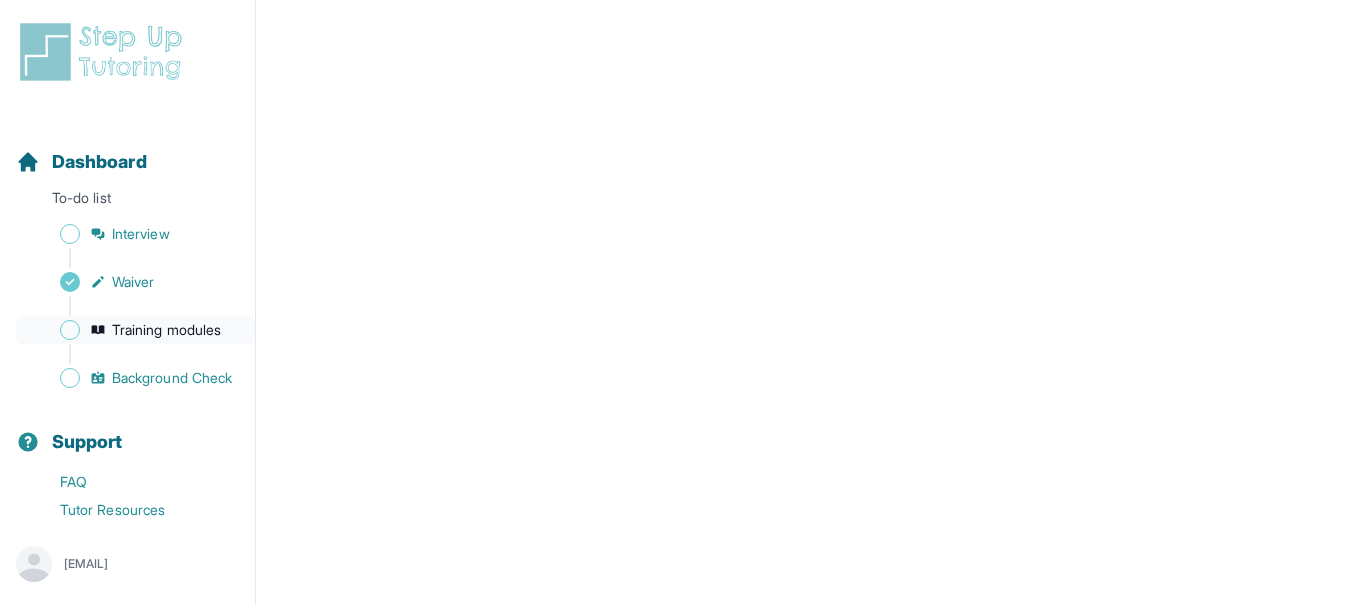 click on "Training modules" at bounding box center (166, 330) 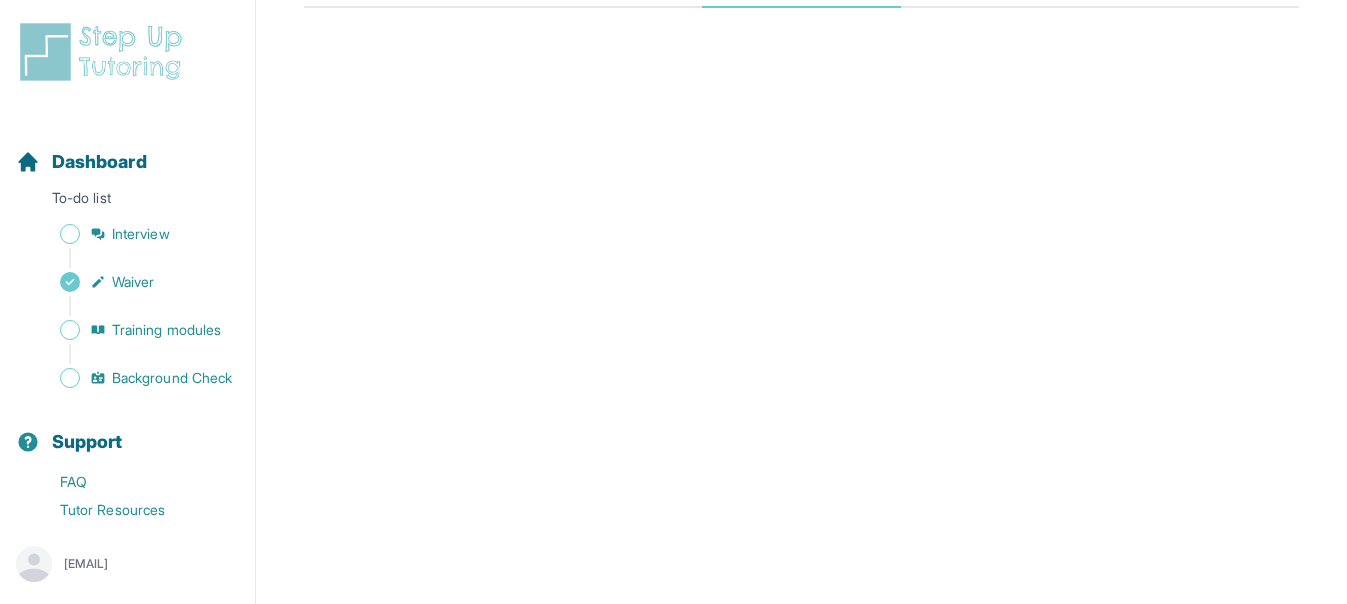 scroll, scrollTop: 213, scrollLeft: 0, axis: vertical 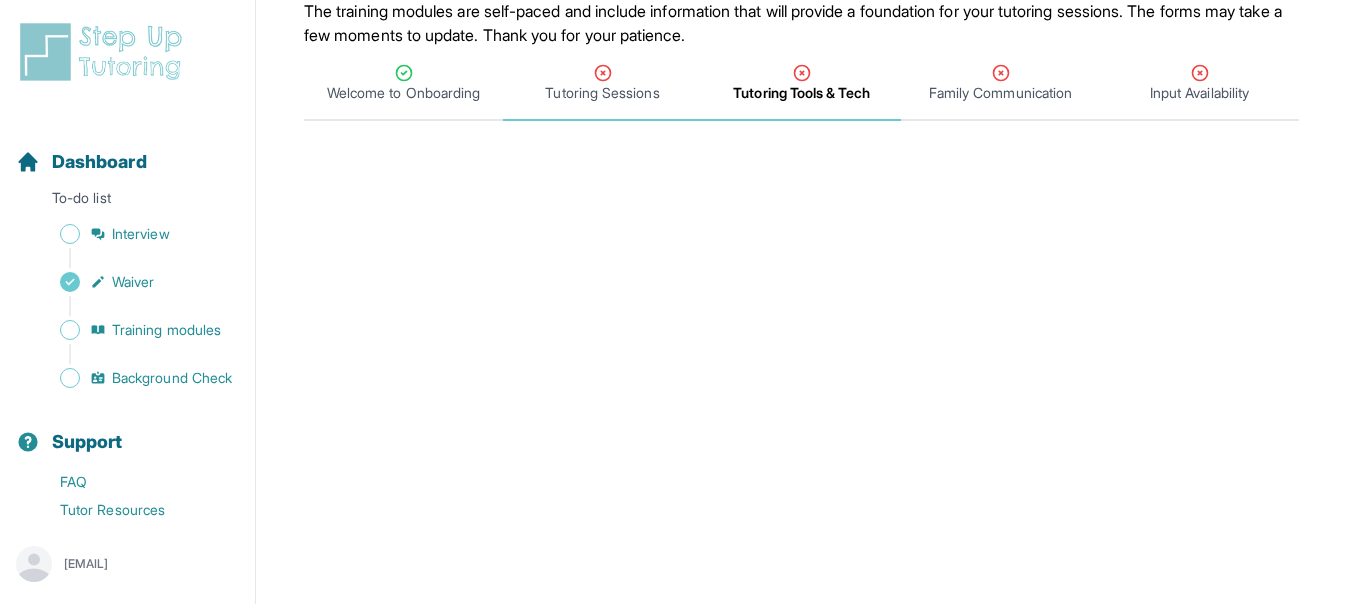 click at bounding box center [603, 73] 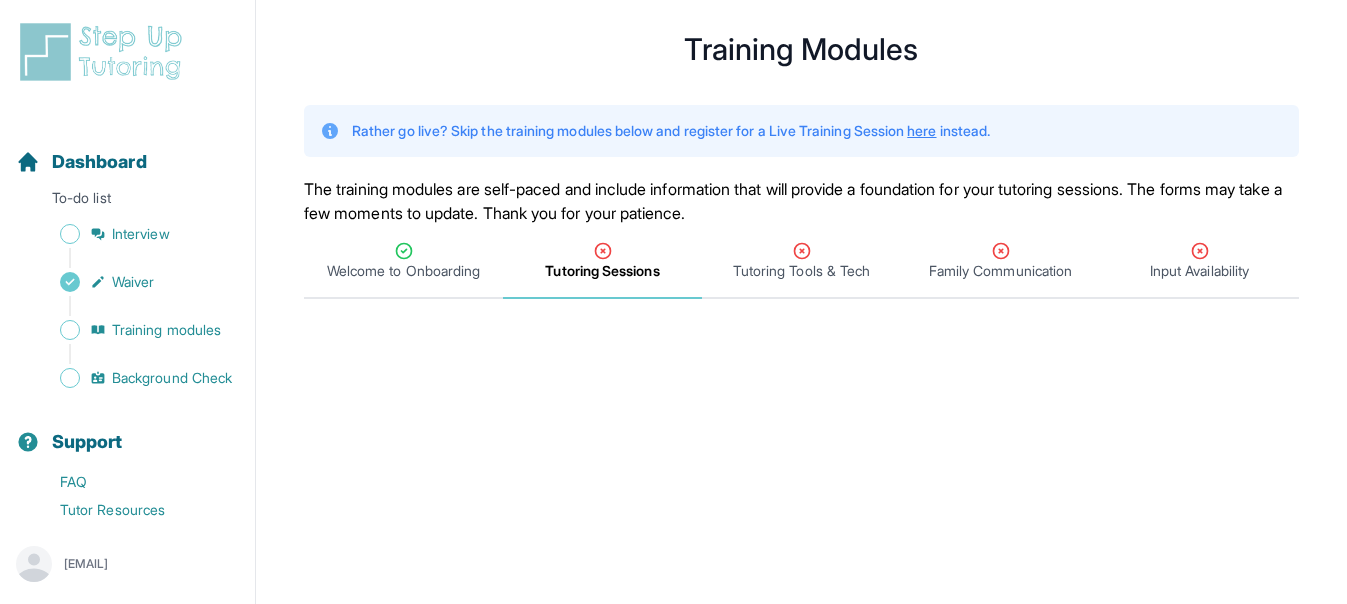 scroll, scrollTop: 0, scrollLeft: 0, axis: both 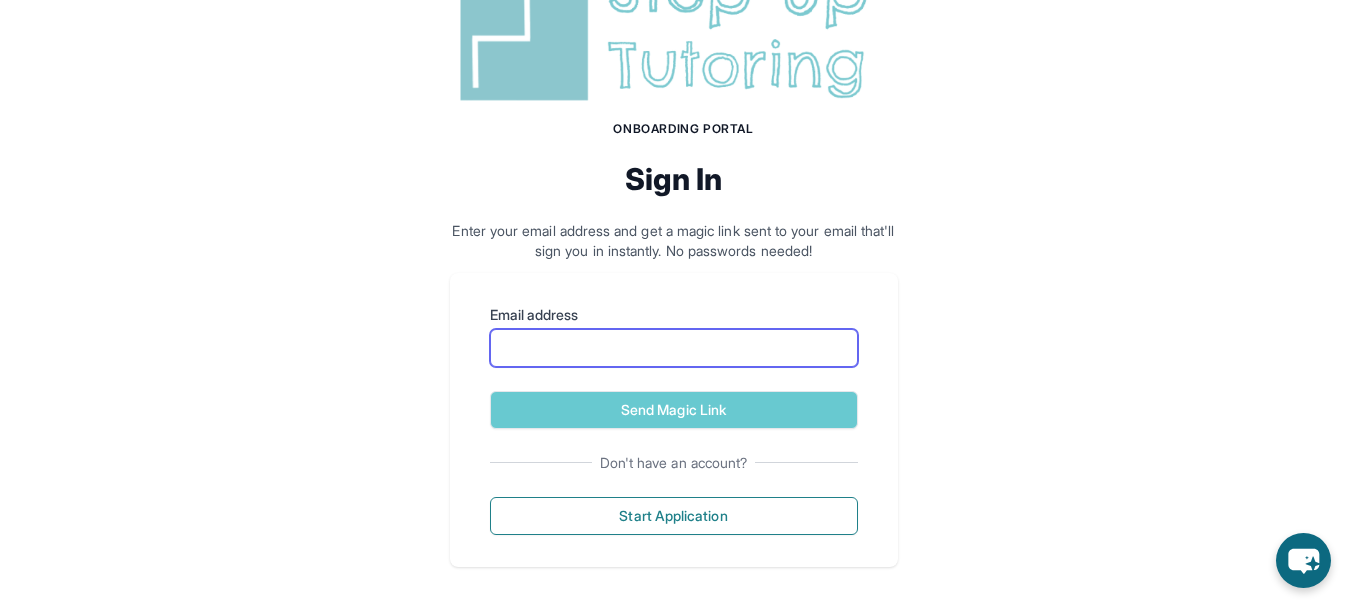 click on "Email address" at bounding box center (674, 348) 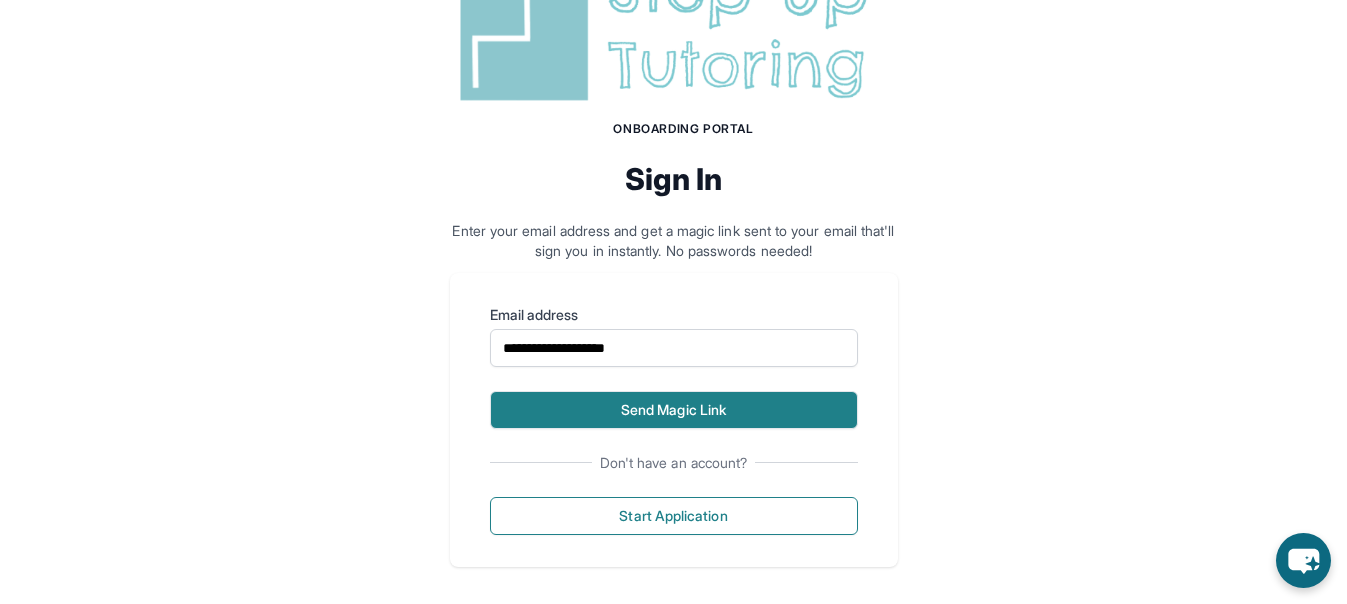 click on "Send Magic Link" at bounding box center [674, 410] 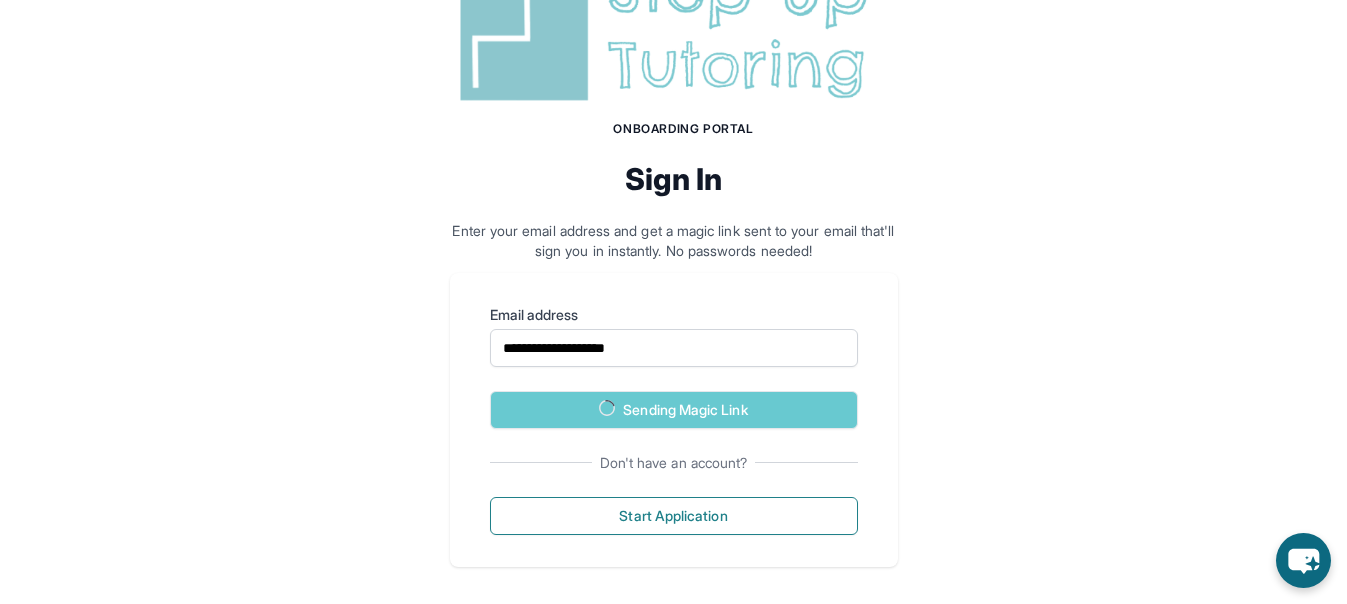 scroll, scrollTop: 216, scrollLeft: 0, axis: vertical 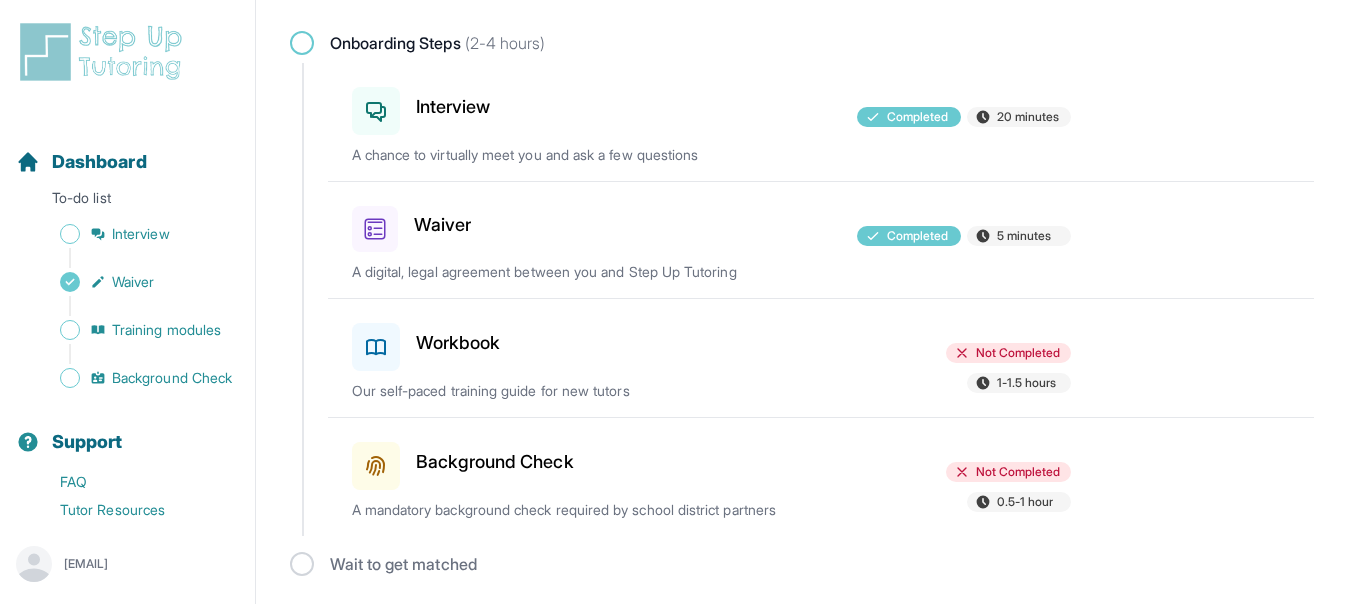 click on "Workbook" at bounding box center (458, 343) 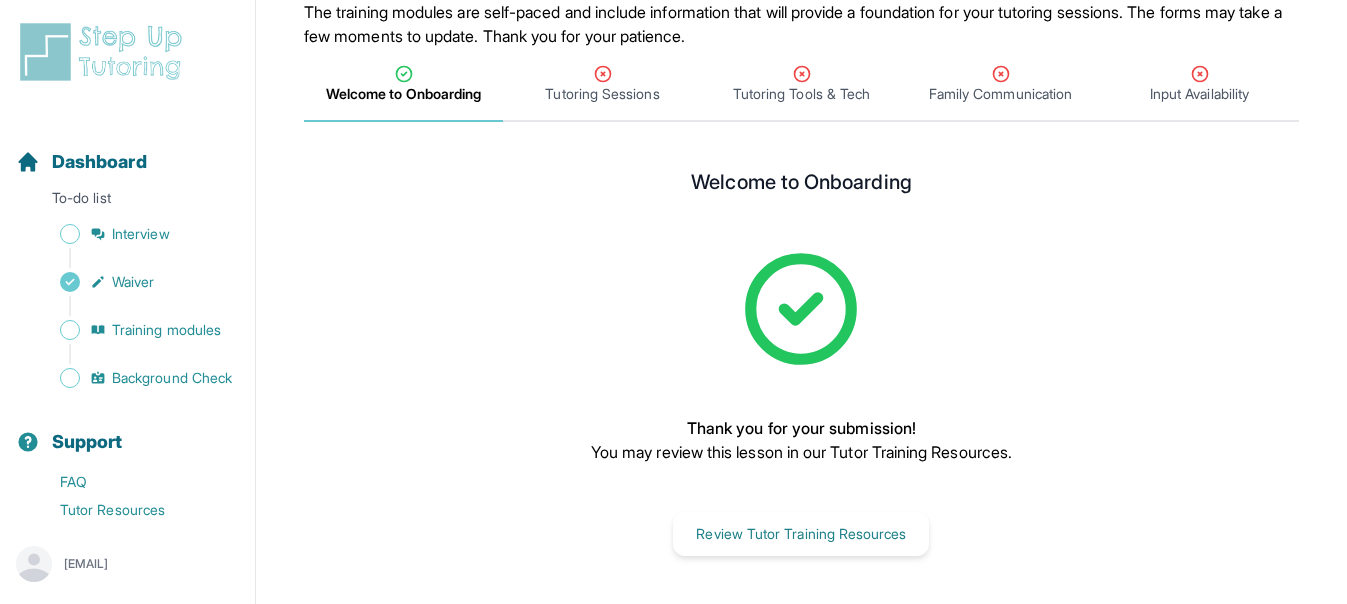 scroll, scrollTop: 196, scrollLeft: 0, axis: vertical 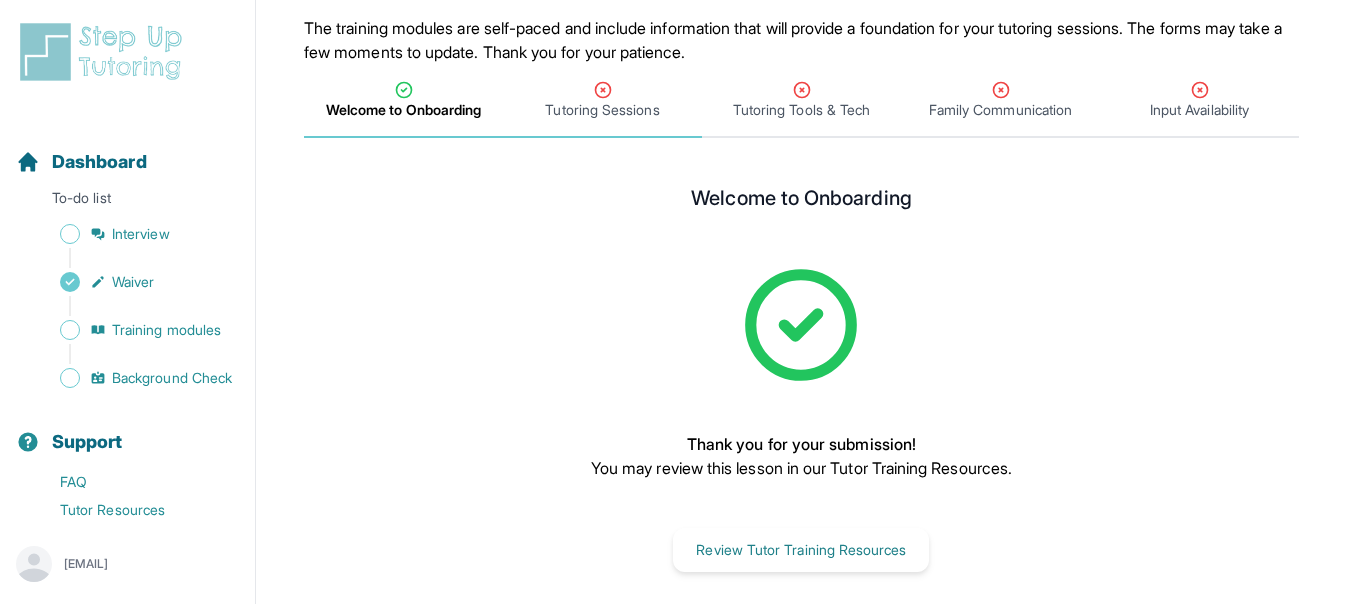 click at bounding box center (602, 90) 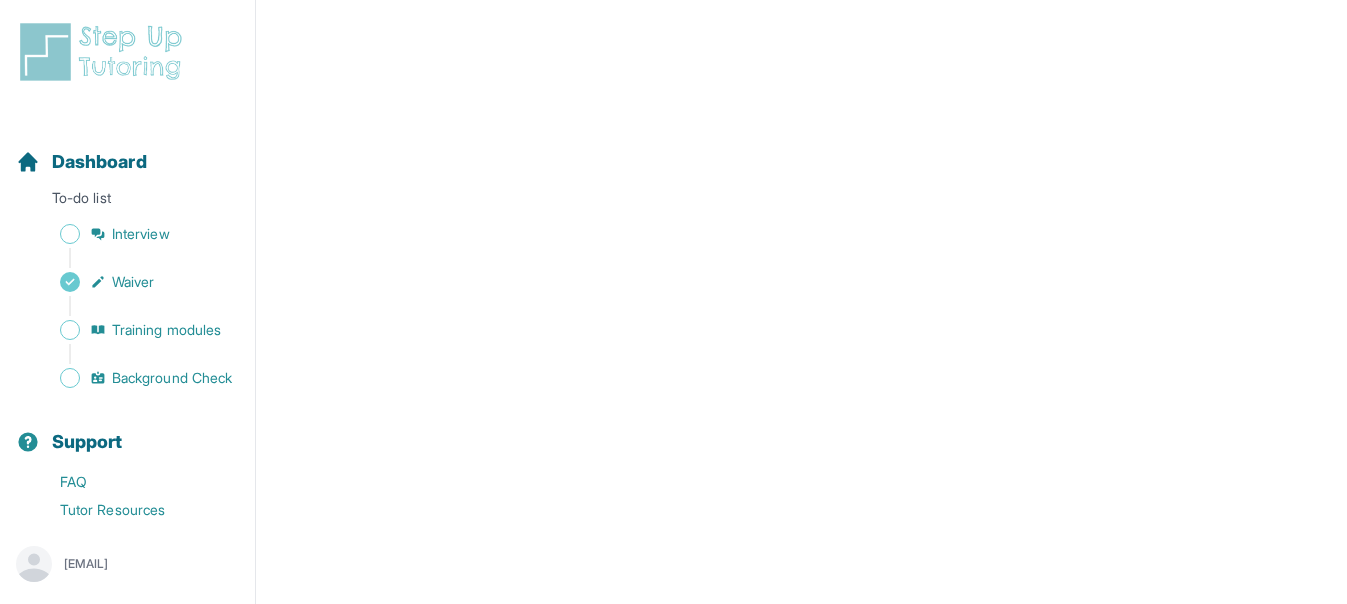 scroll, scrollTop: 413, scrollLeft: 0, axis: vertical 